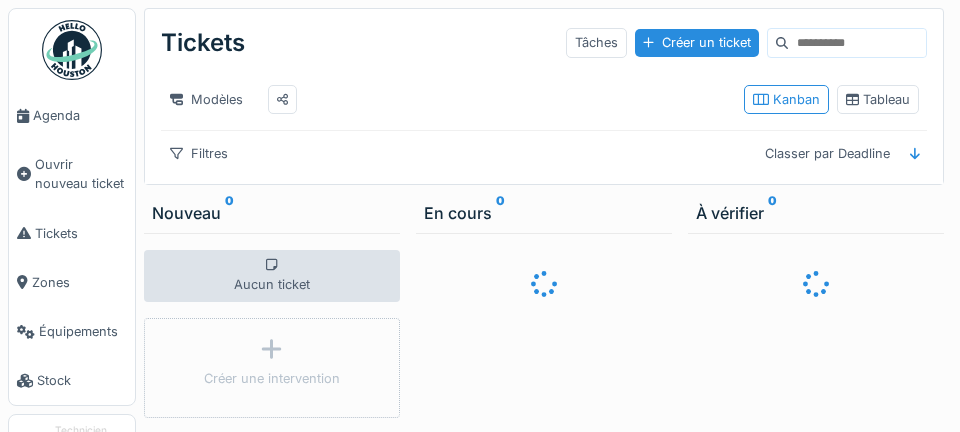 scroll, scrollTop: 0, scrollLeft: 0, axis: both 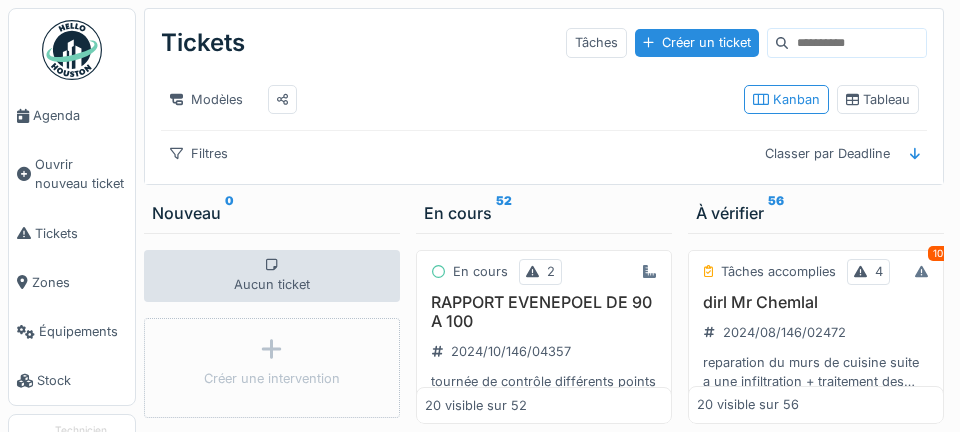 click on "Agenda" at bounding box center (80, 115) 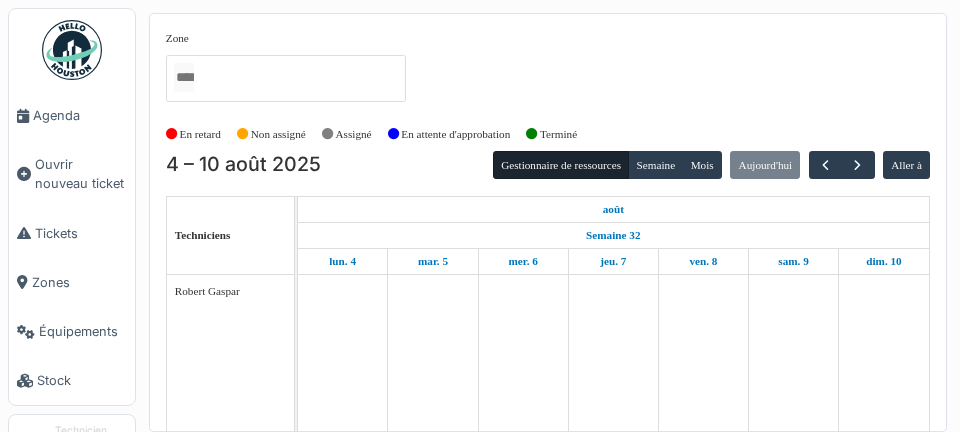 scroll, scrollTop: 0, scrollLeft: 0, axis: both 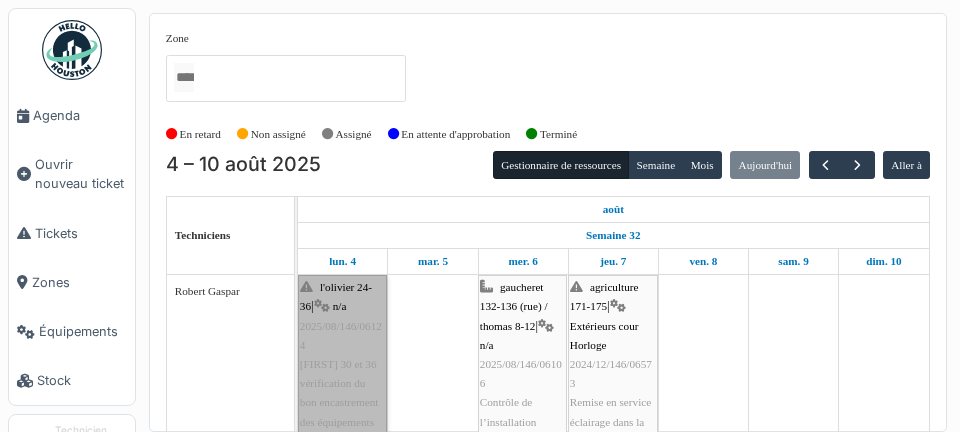 click on "l'olivier 24-36
|     n/a
2025/08/146/06124
Olivier 30 et 36  vérification du bon encastrement des équipements terminaux" at bounding box center (342, 364) 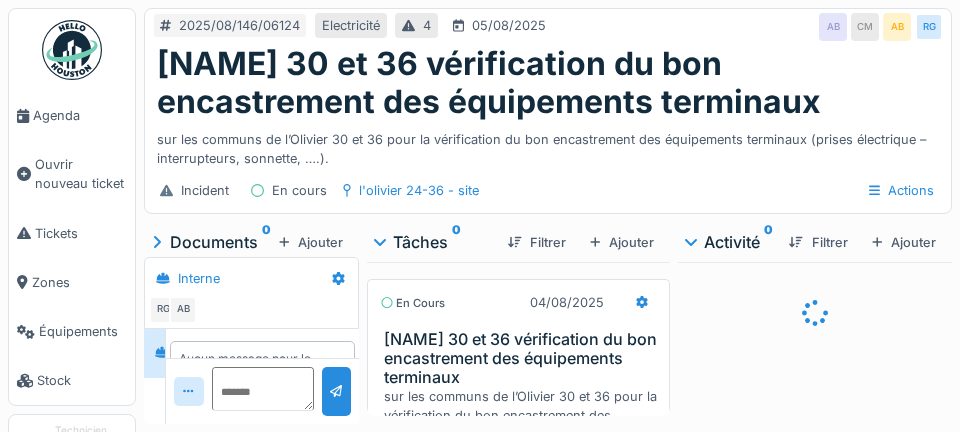 scroll, scrollTop: 0, scrollLeft: 0, axis: both 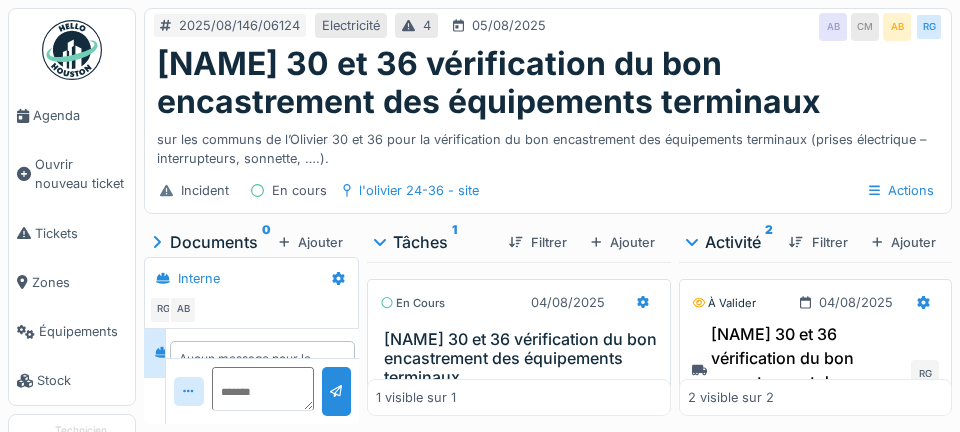 click on "Ajouter" at bounding box center (311, 242) 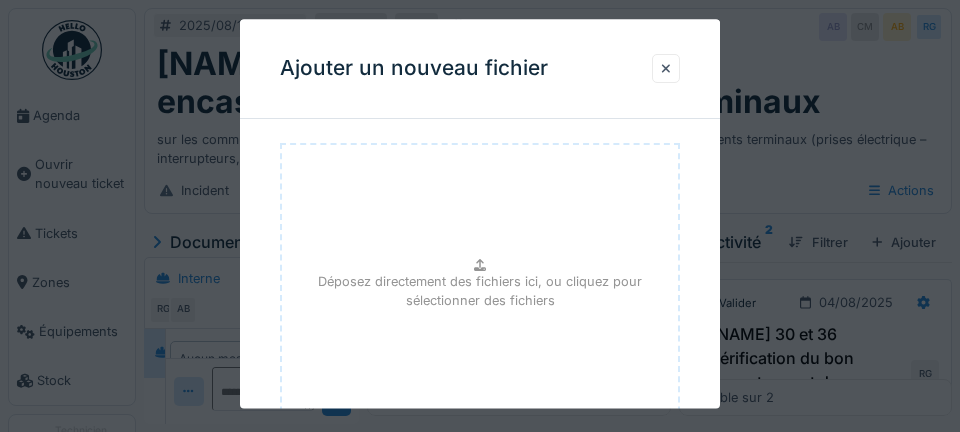 click on "Déposez directement des fichiers ici, ou cliquez pour sélectionner des fichiers" at bounding box center [480, 293] 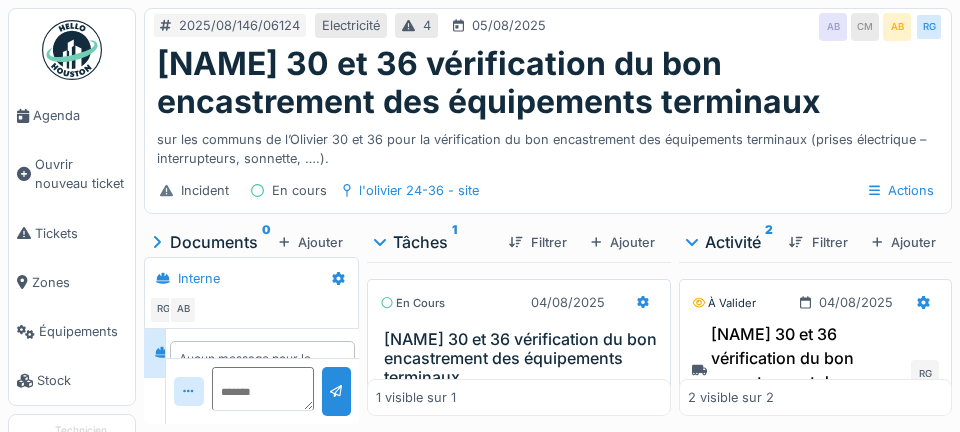 click on "Ajouter" at bounding box center (311, 242) 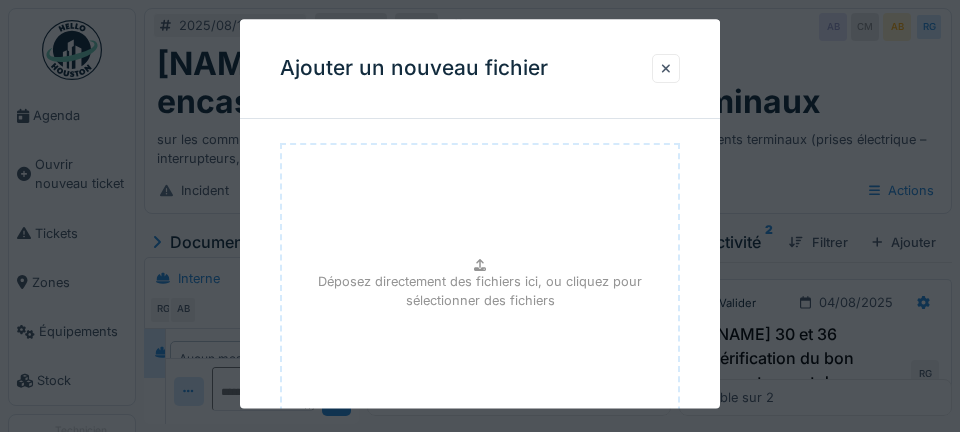 click on "Déposez directement des fichiers ici, ou cliquez pour sélectionner des fichiers" at bounding box center [480, 292] 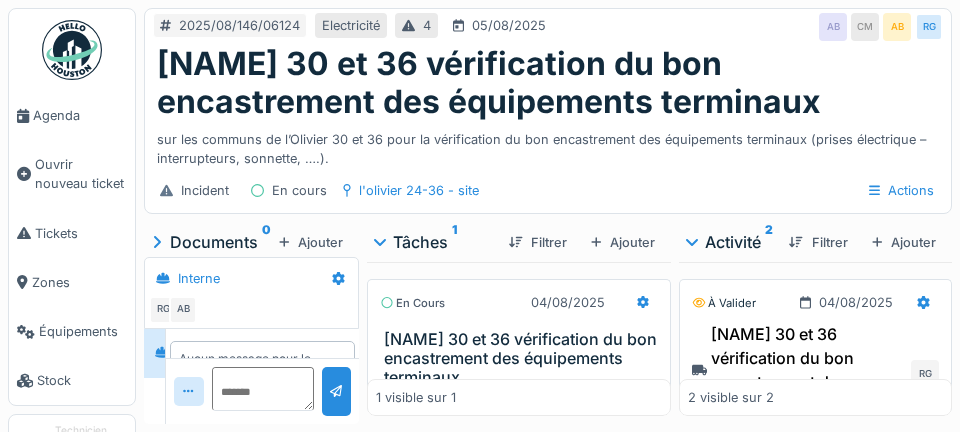 click on "Ajouter" at bounding box center [311, 242] 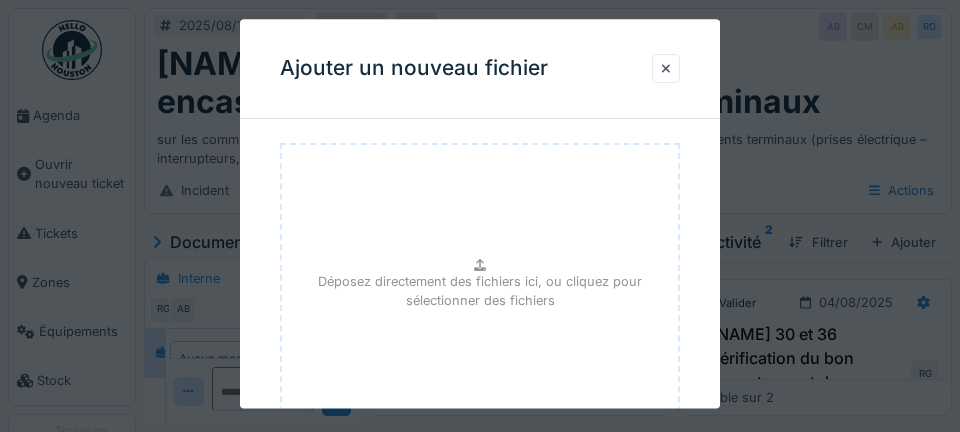 click on "Déposez directement des fichiers ici, ou cliquez pour sélectionner des fichiers" at bounding box center [480, 292] 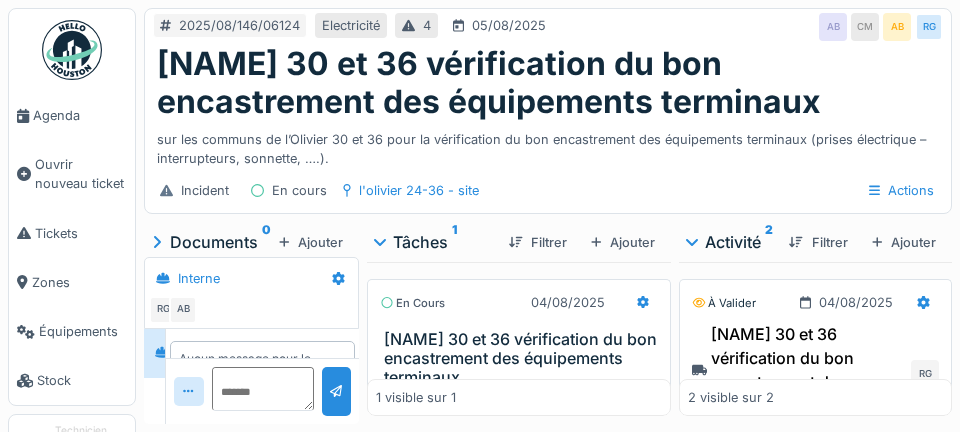click on "Ajouter" at bounding box center [311, 242] 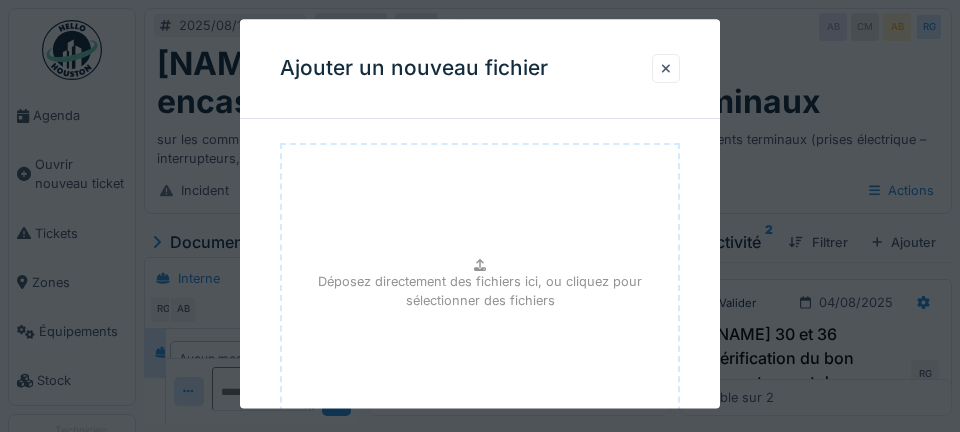 click on "Déposez directement des fichiers ici, ou cliquez pour sélectionner des fichiers" at bounding box center [480, 292] 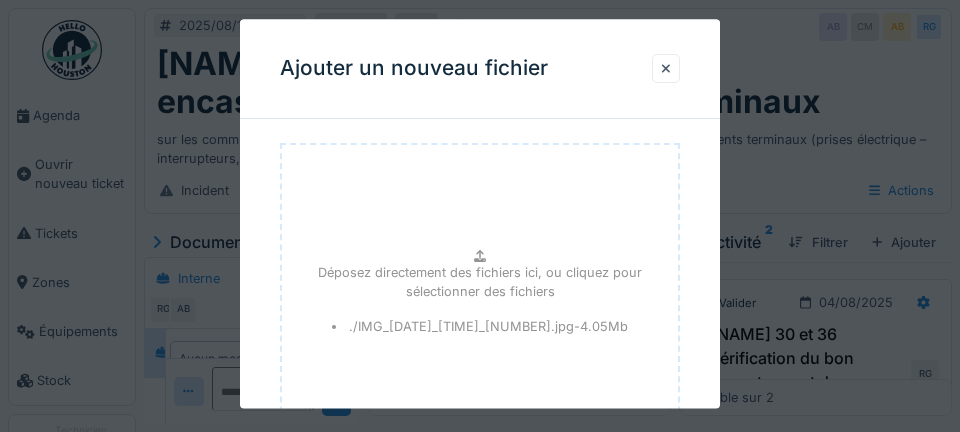 click on "Déposez directement des fichiers ici, ou cliquez pour sélectionner des fichiers ./IMG_20250804_100132_466.jpg  -  4.05  Mb" at bounding box center [480, 293] 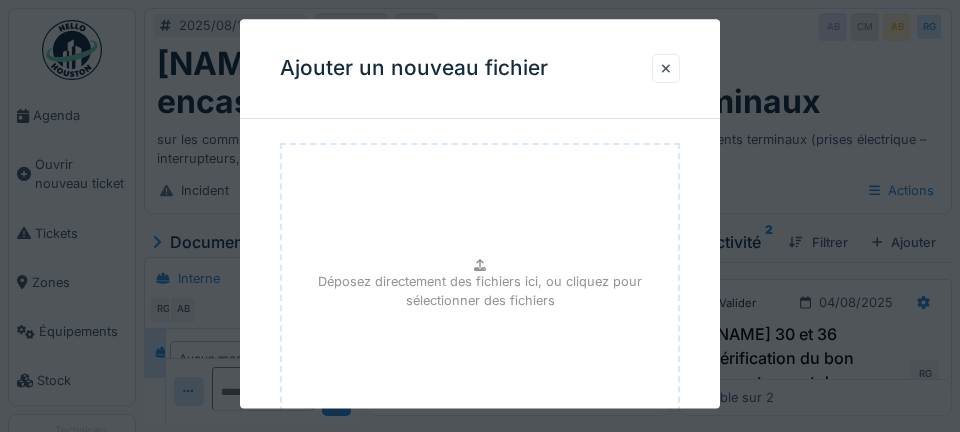 type 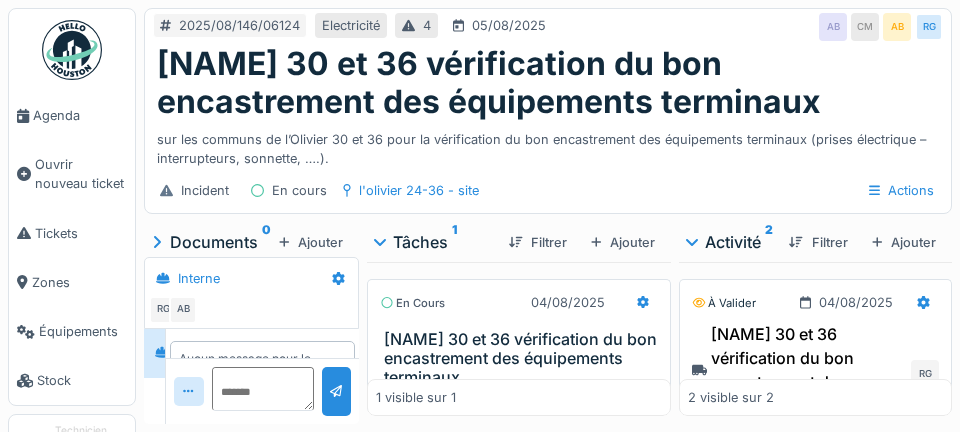 click on "Ajouter" at bounding box center [311, 242] 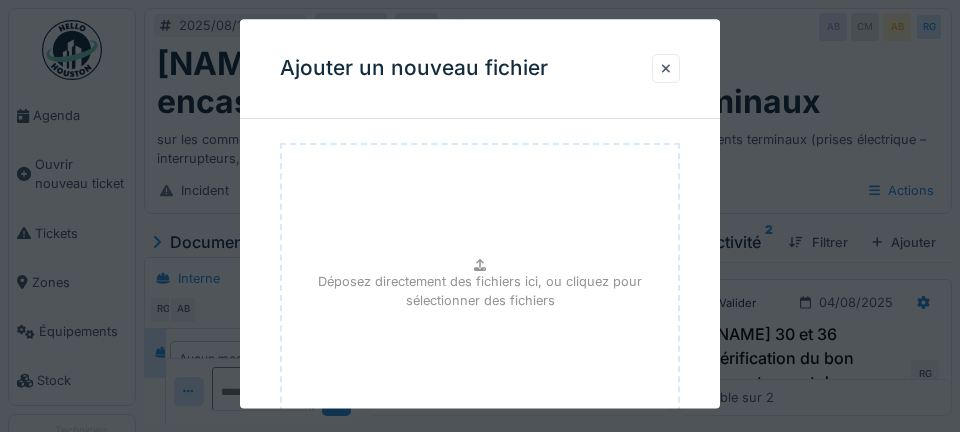 click on "Déposez directement des fichiers ici, ou cliquez pour sélectionner des fichiers" at bounding box center [480, 292] 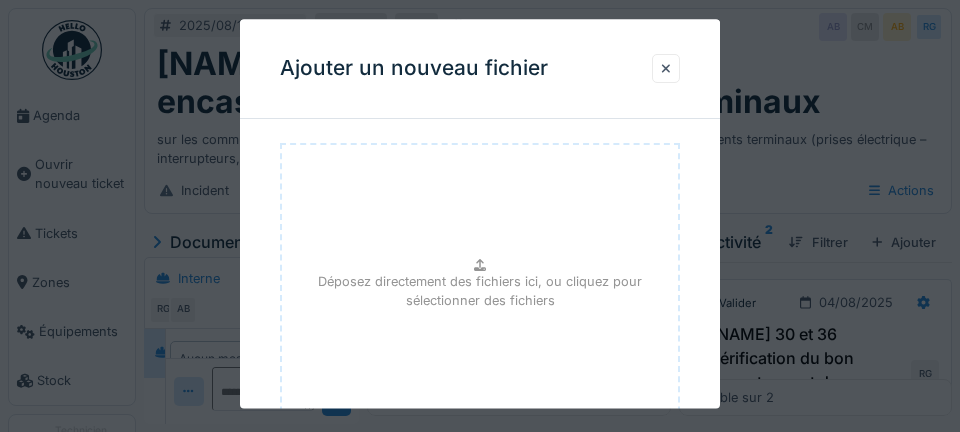 type on "**********" 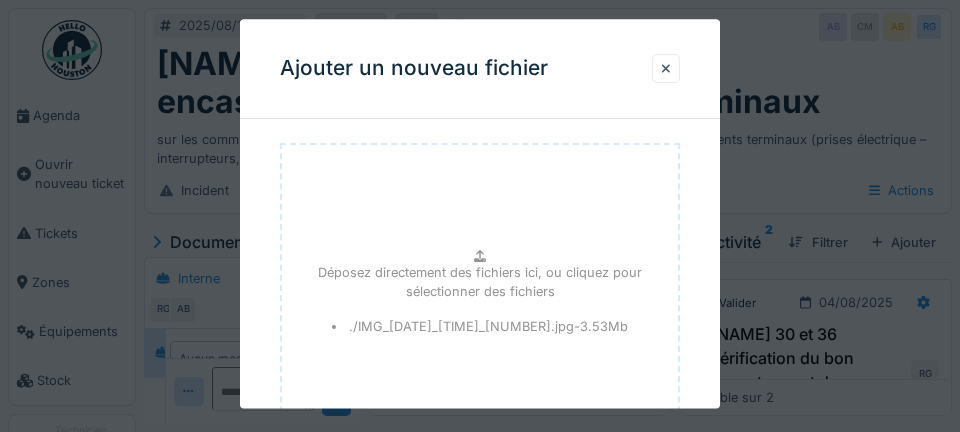 click on "Déposez directement des fichiers ici, ou cliquez pour sélectionner des fichiers" at bounding box center [480, 282] 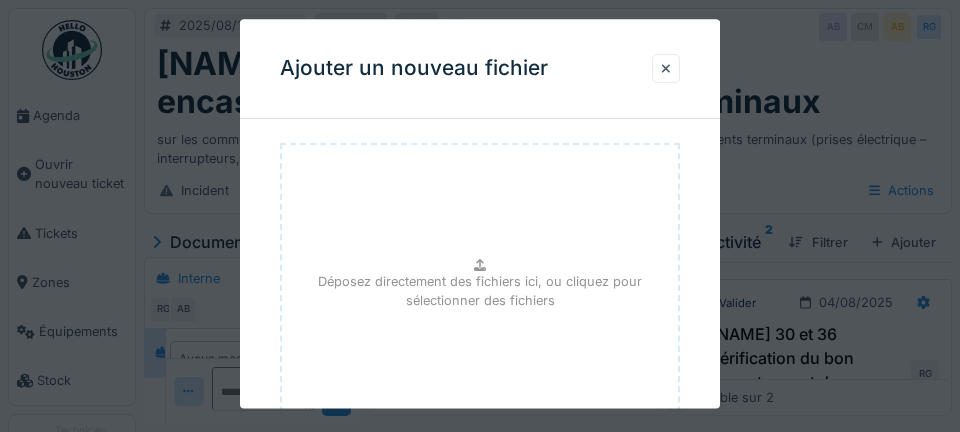 type 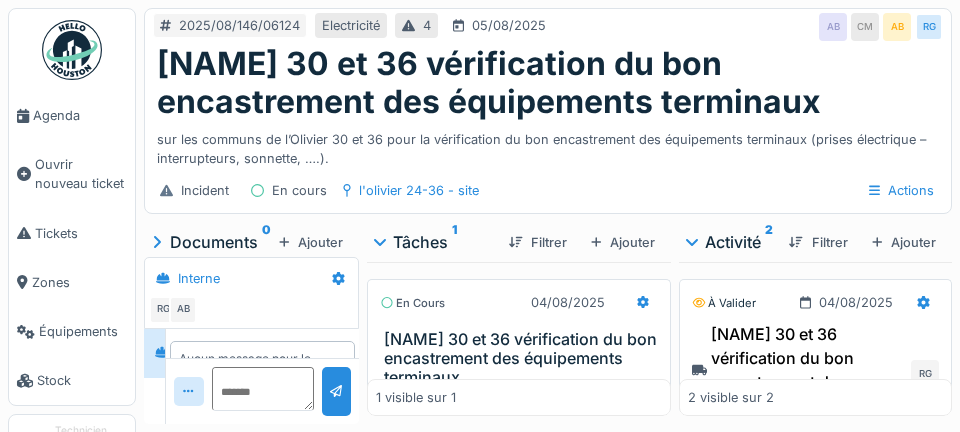 click on "Ajouter" at bounding box center [311, 242] 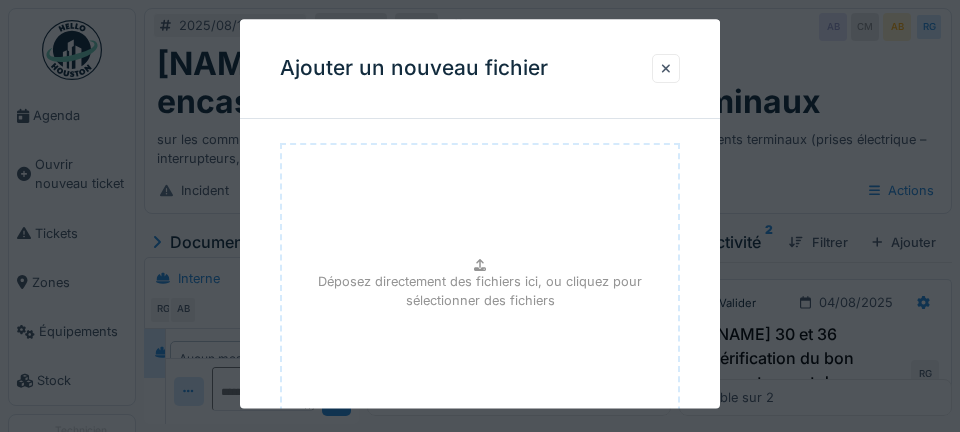 click on "Déposez directement des fichiers ici, ou cliquez pour sélectionner des fichiers" at bounding box center (480, 292) 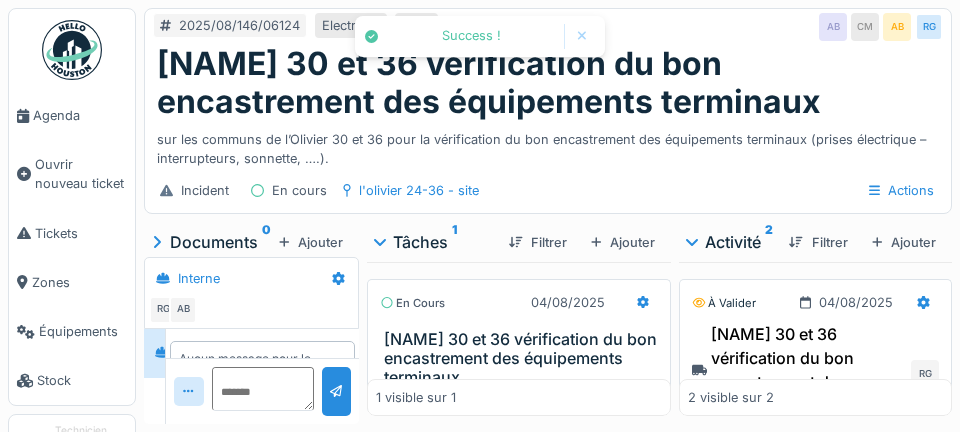 click on "Ajouter" at bounding box center (311, 242) 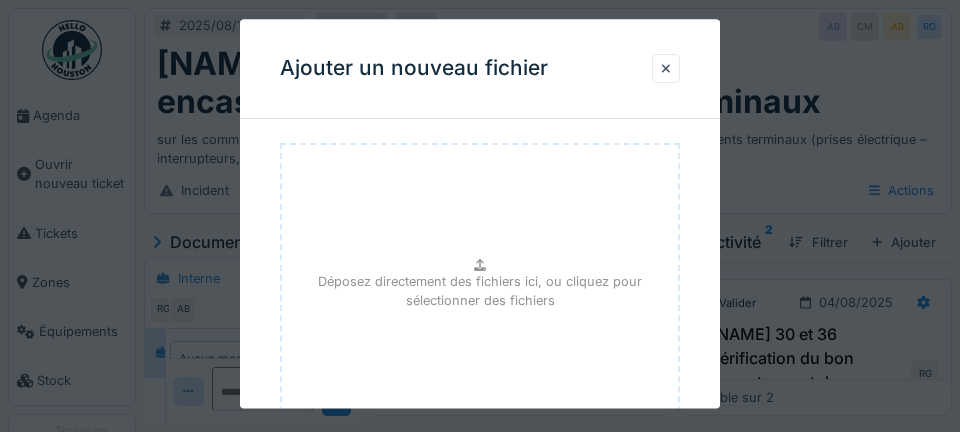 click on "Déposez directement des fichiers ici, ou cliquez pour sélectionner des fichiers" at bounding box center [480, 292] 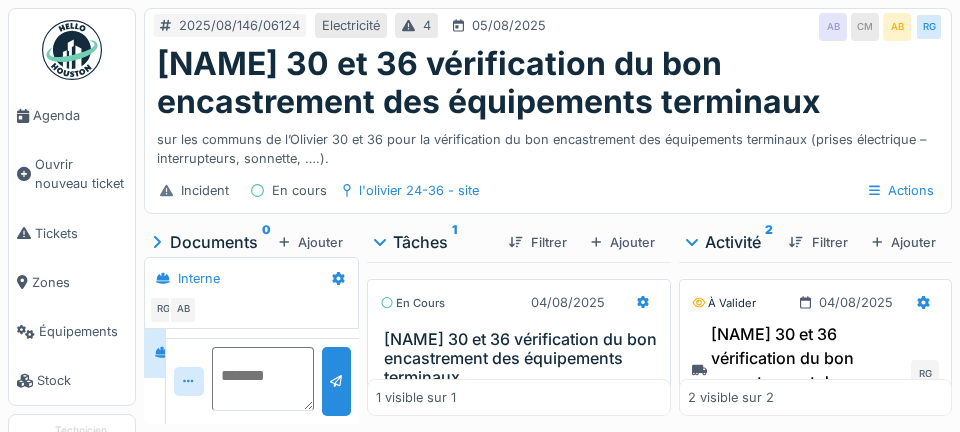 click at bounding box center (263, 379) 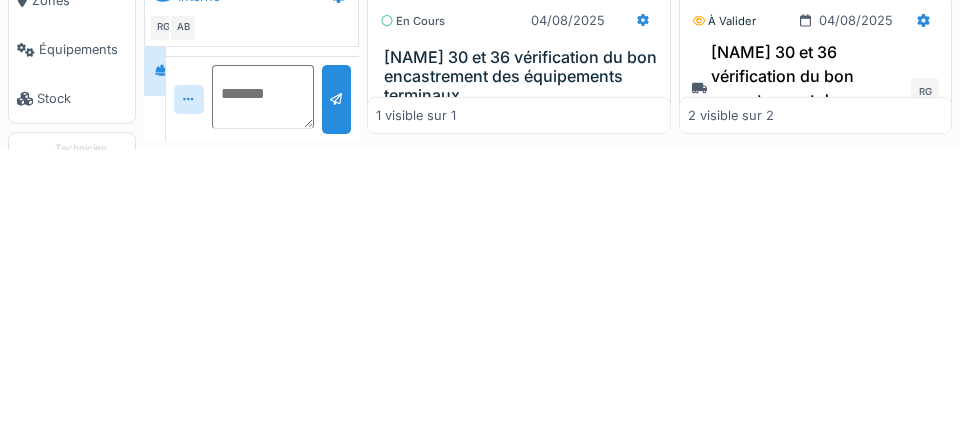 scroll, scrollTop: 96, scrollLeft: 0, axis: vertical 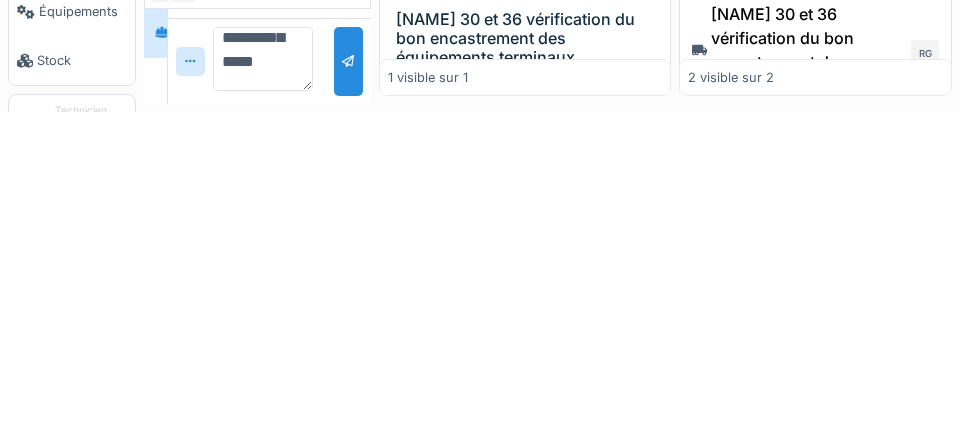 click on "**********" at bounding box center (263, 379) 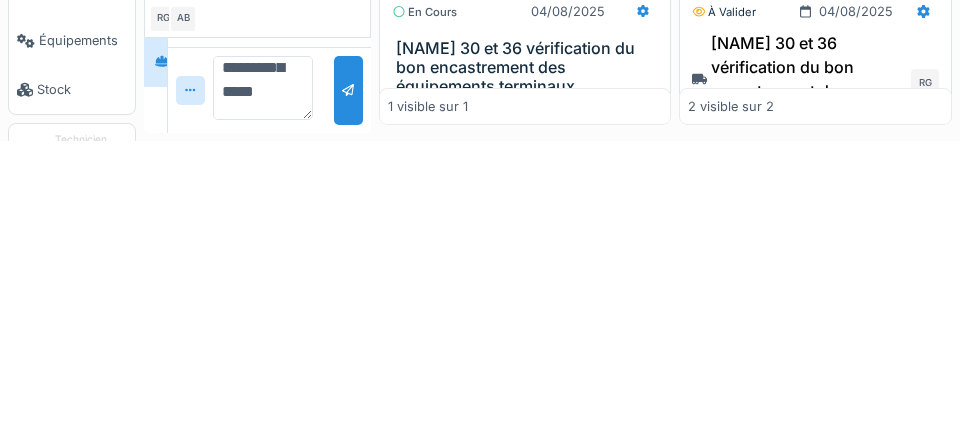 scroll, scrollTop: 17, scrollLeft: 0, axis: vertical 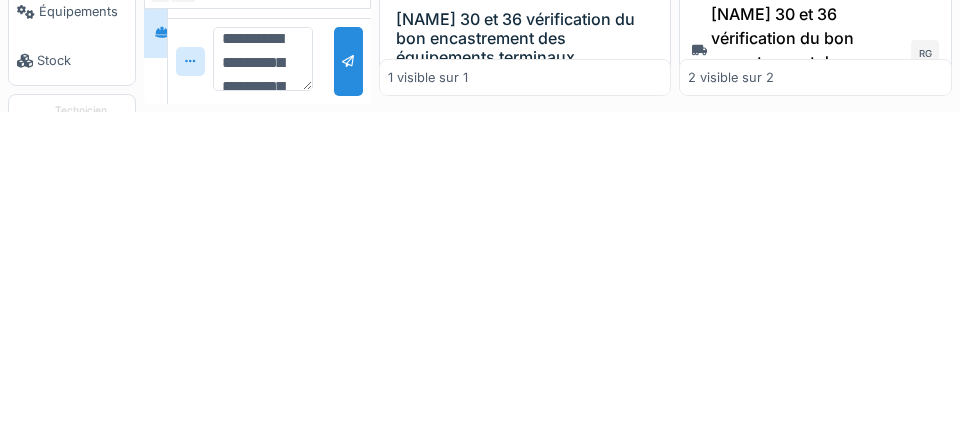 click on "**********" at bounding box center [263, 379] 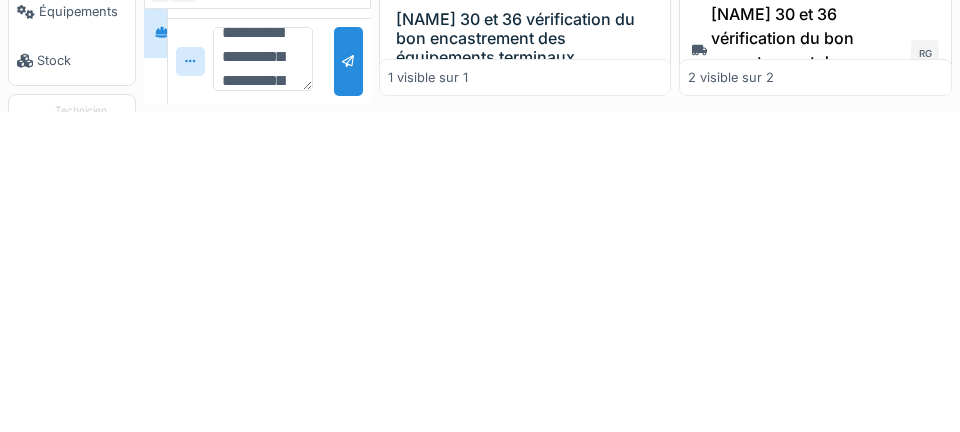 scroll, scrollTop: 47, scrollLeft: 0, axis: vertical 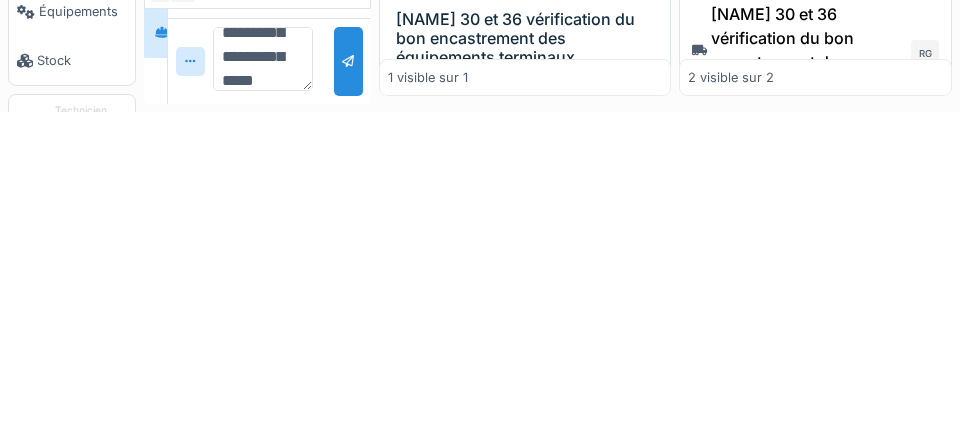 click on "**********" at bounding box center (263, 379) 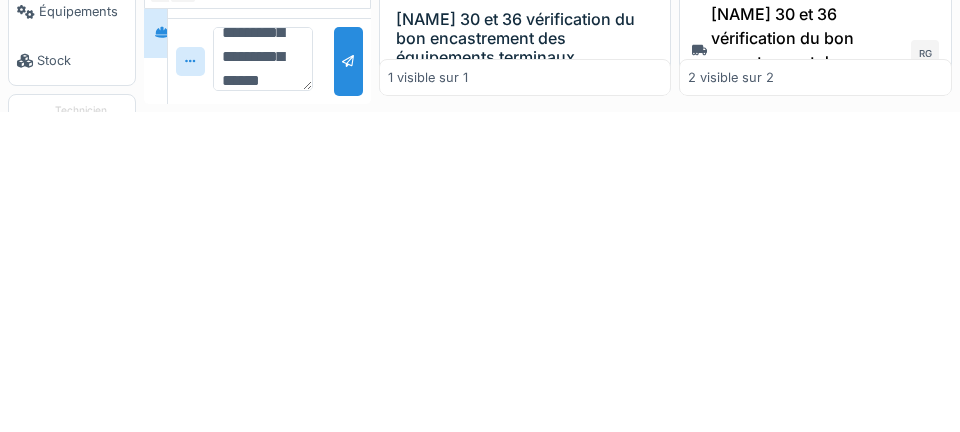 scroll, scrollTop: 71, scrollLeft: 0, axis: vertical 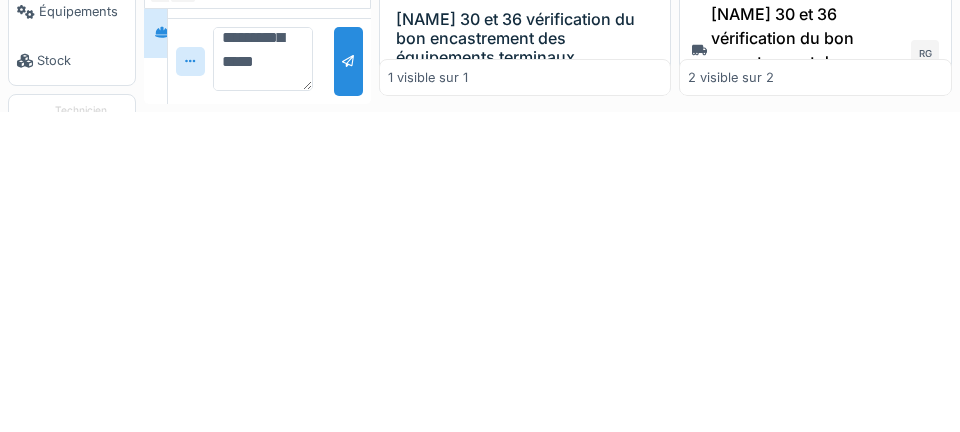 click on "**********" at bounding box center (263, 379) 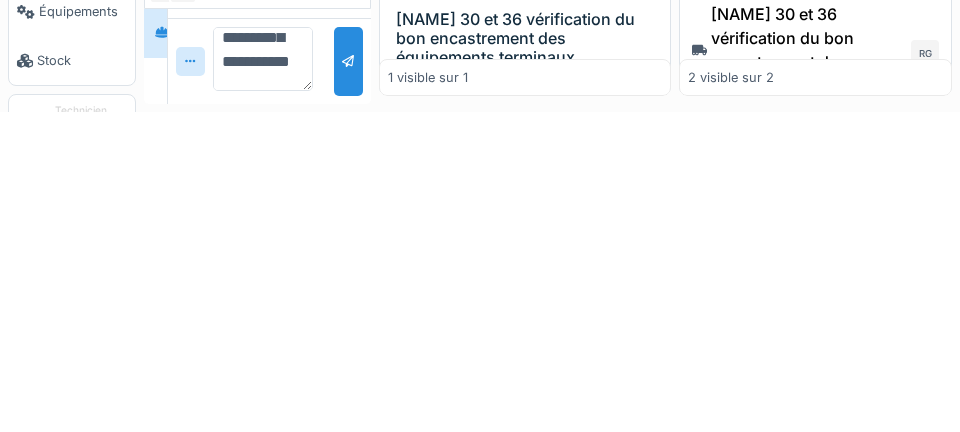 scroll, scrollTop: 119, scrollLeft: 0, axis: vertical 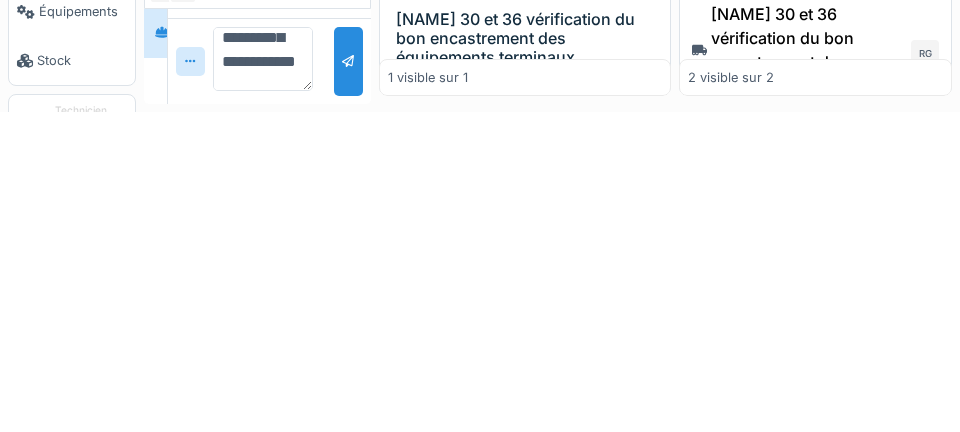 type on "**********" 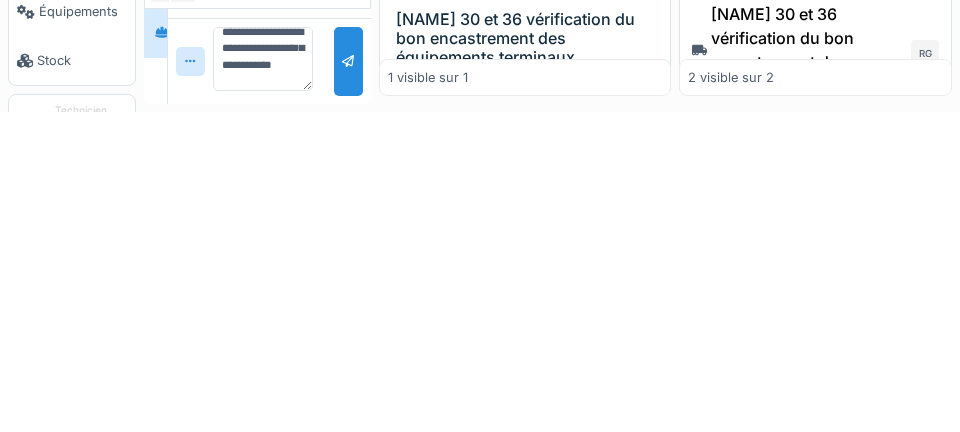 click at bounding box center [348, 381] 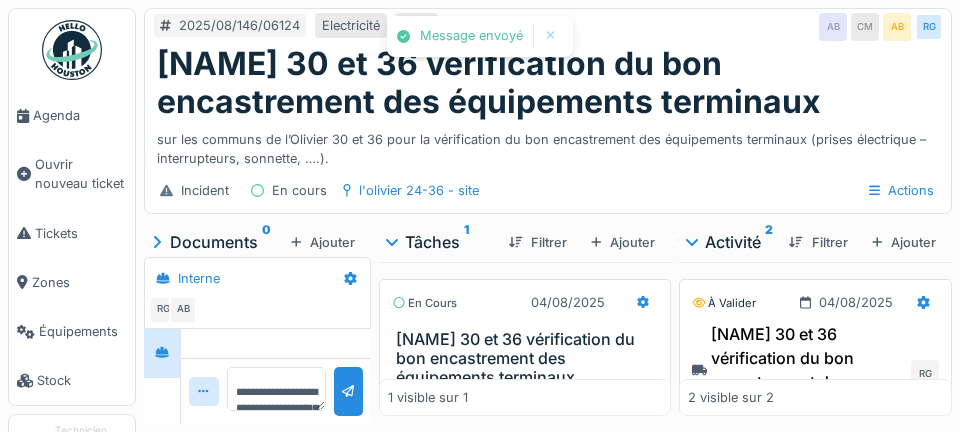 scroll, scrollTop: 121, scrollLeft: 0, axis: vertical 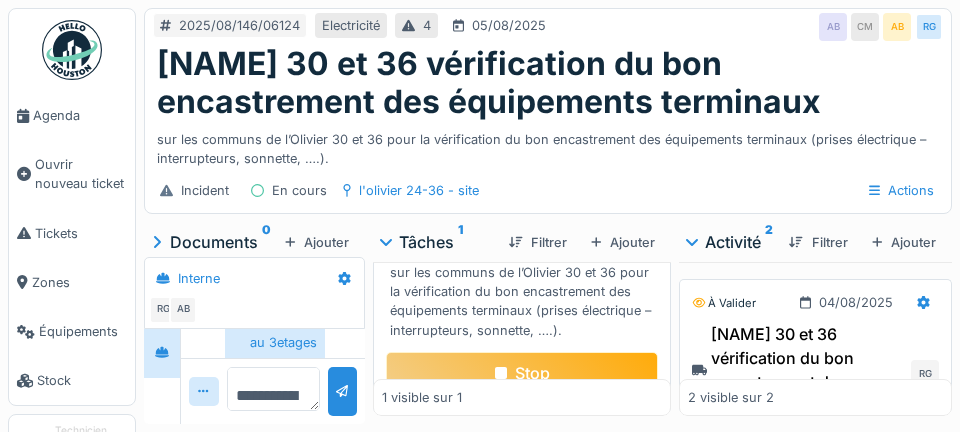 click on "**********" at bounding box center [274, 389] 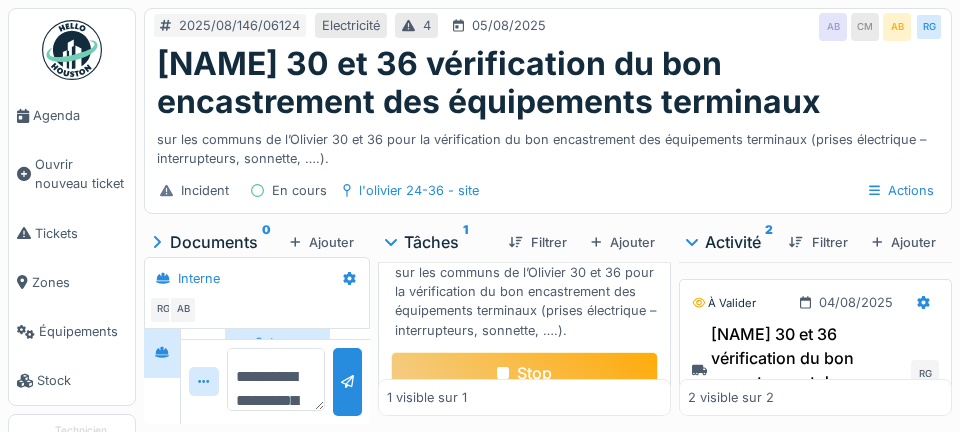 scroll, scrollTop: 121, scrollLeft: 0, axis: vertical 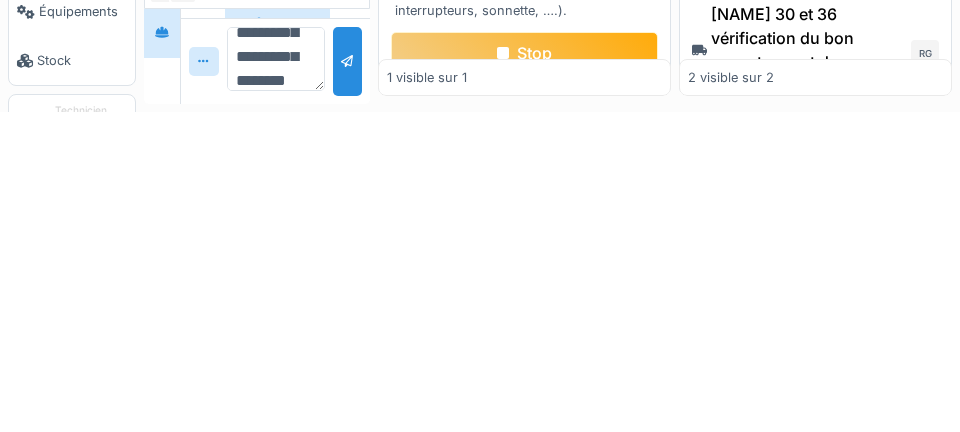 type on "**********" 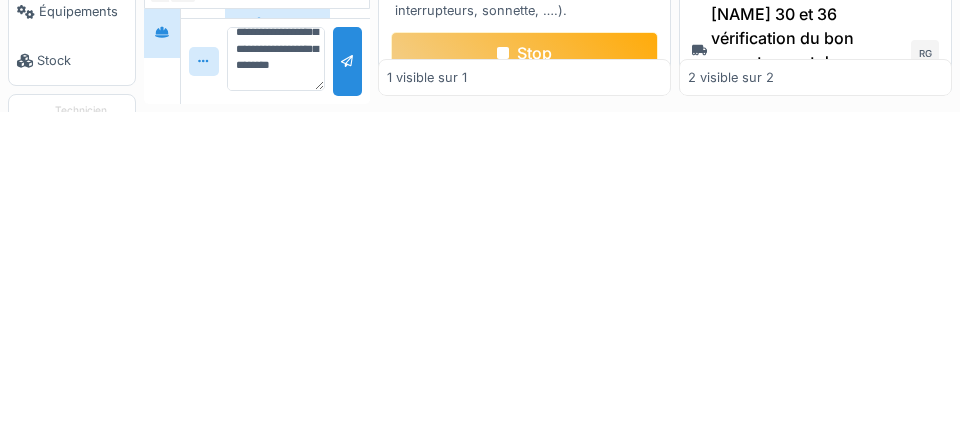 click at bounding box center [347, 381] 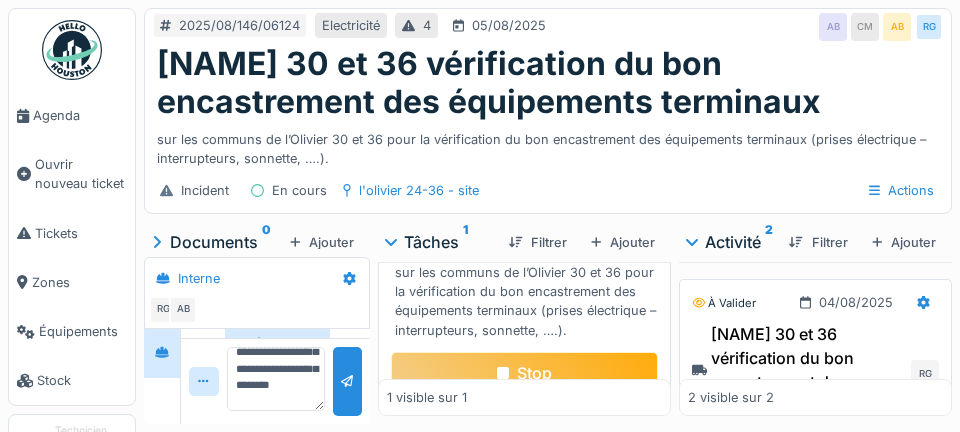 scroll, scrollTop: 0, scrollLeft: 0, axis: both 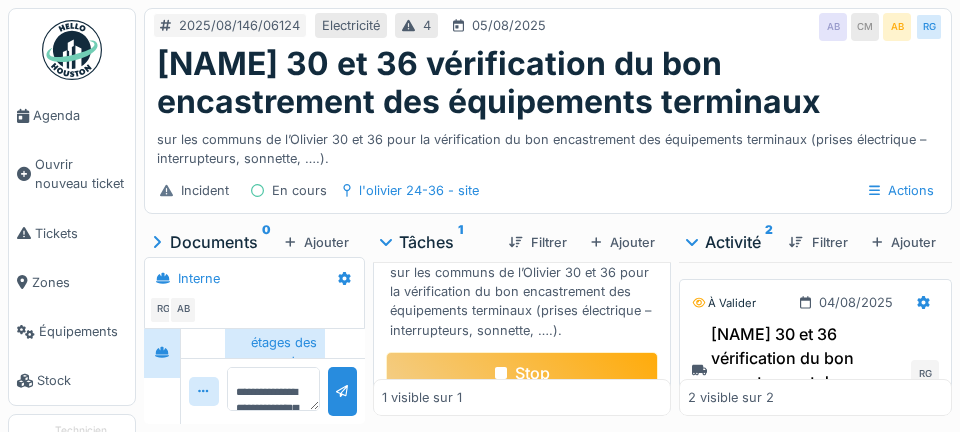 click on "Stop" at bounding box center [522, 373] 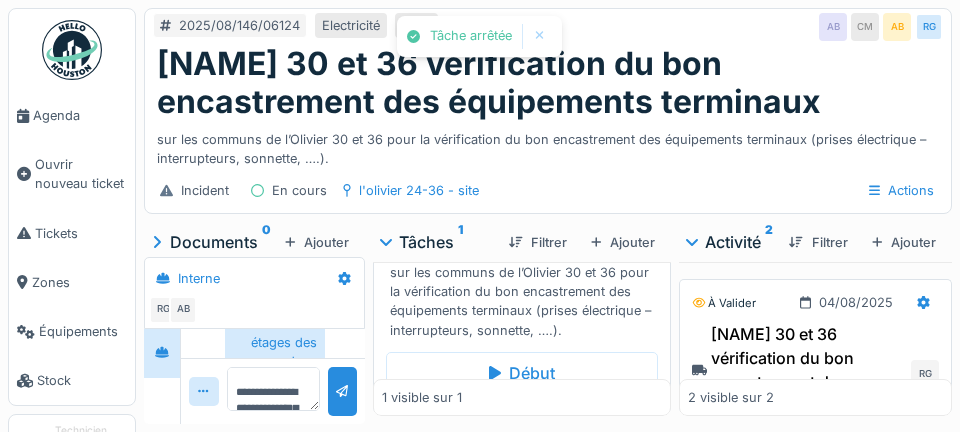 click on "Agenda" at bounding box center [80, 115] 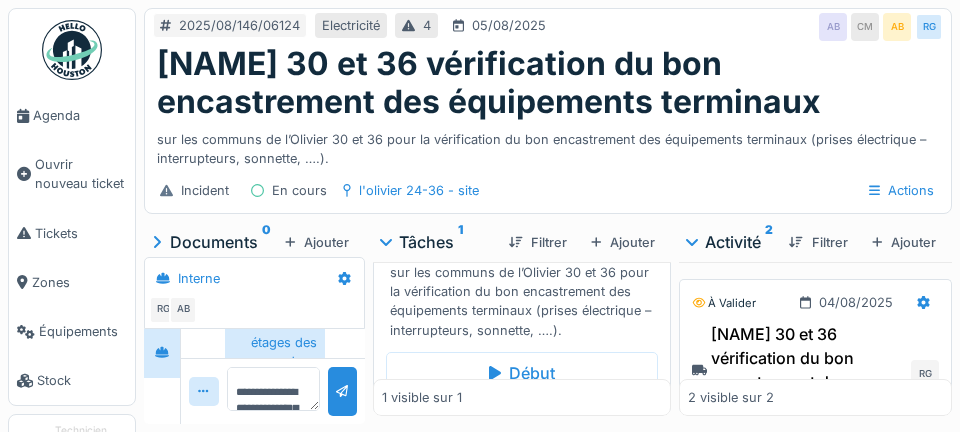 click on "Marquer comme terminé" at bounding box center (566, 415) 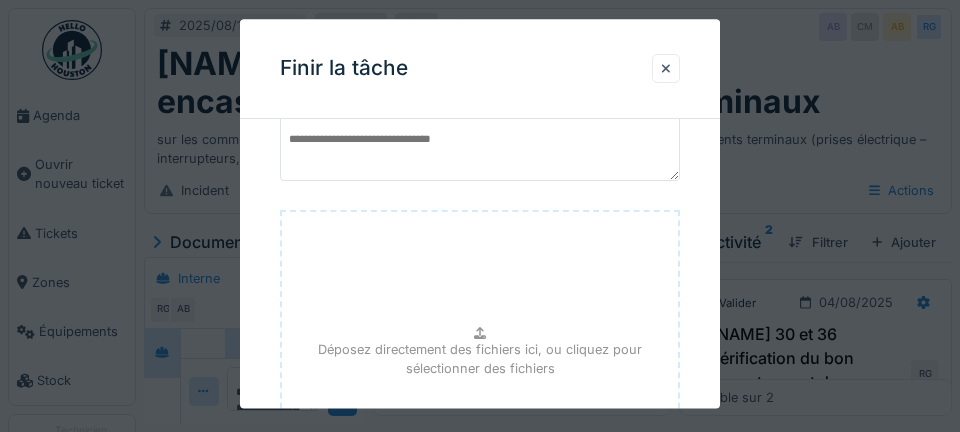 scroll, scrollTop: 151, scrollLeft: 0, axis: vertical 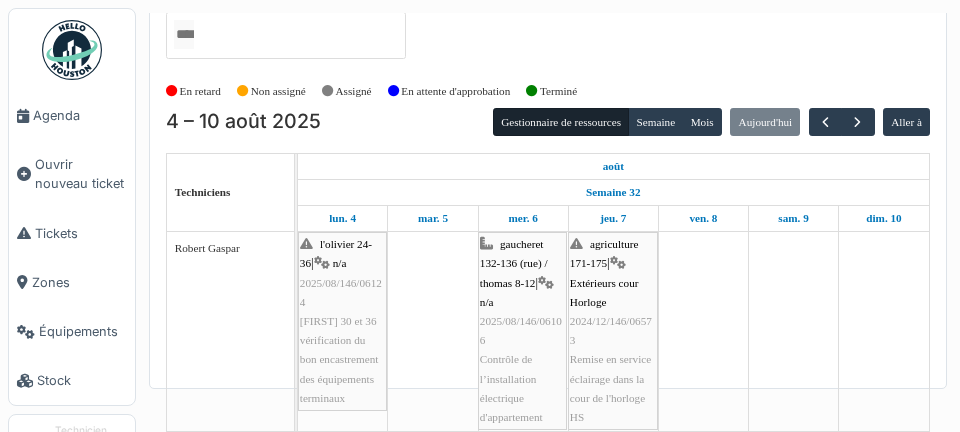 click on "Agenda" at bounding box center (80, 115) 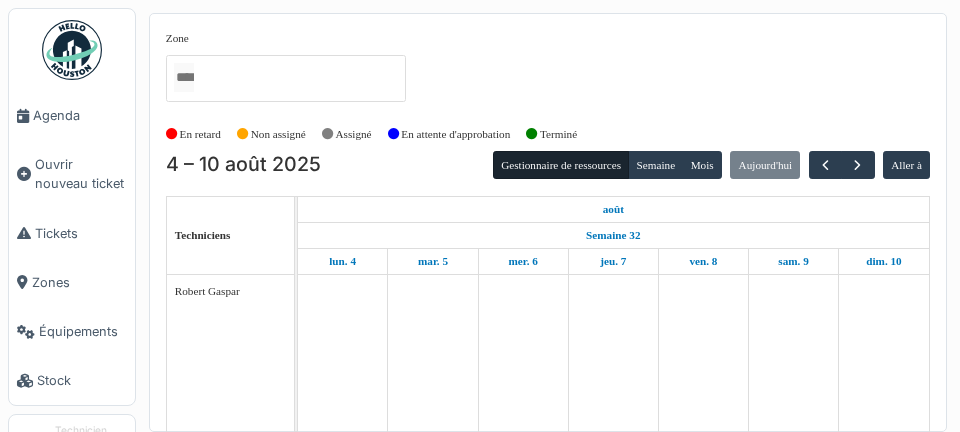 scroll, scrollTop: 0, scrollLeft: 0, axis: both 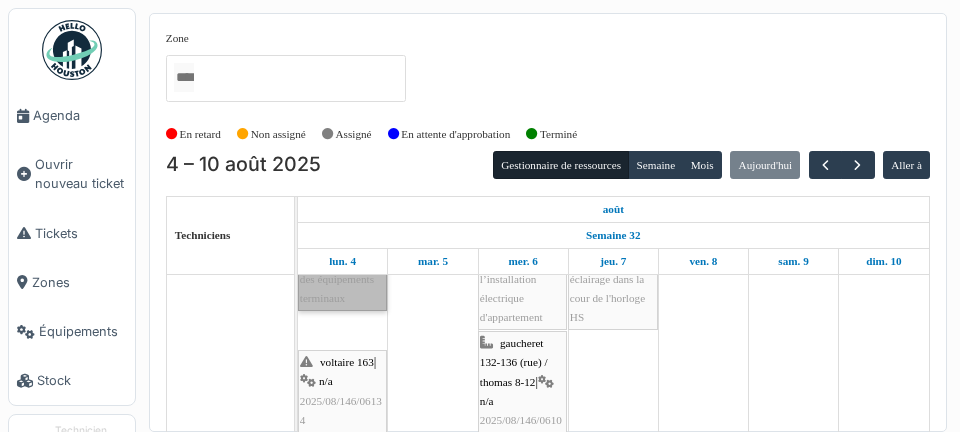 click on "l'olivier 24-36
|     n/a
2025/08/146/06124
Olivier 30 et 36  vérification du bon encastrement des équipements terminaux" at bounding box center (342, 221) 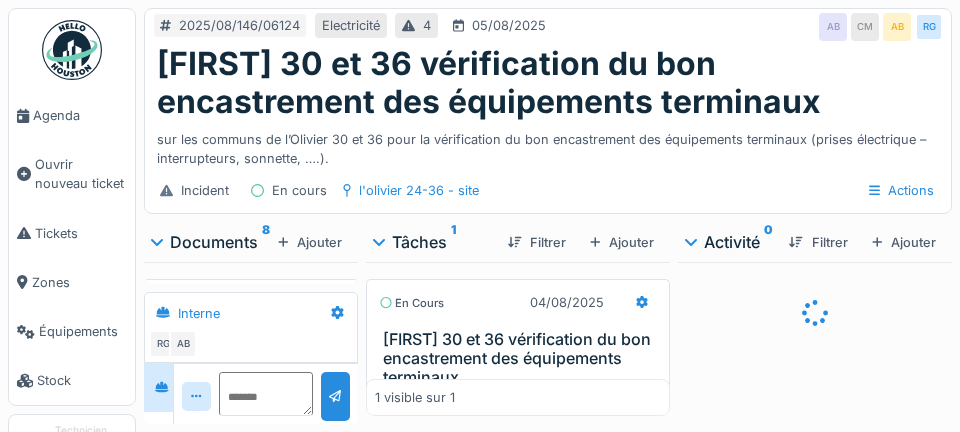 scroll, scrollTop: 0, scrollLeft: 0, axis: both 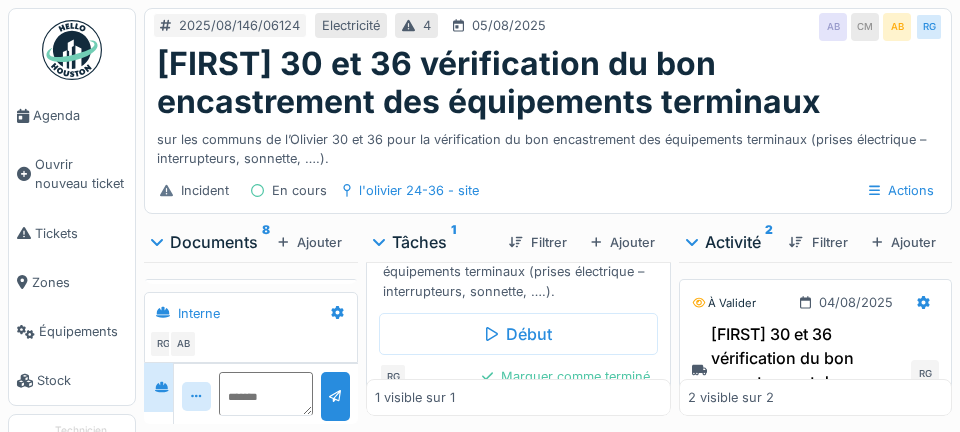 click on "Marquer comme terminé" at bounding box center [566, 376] 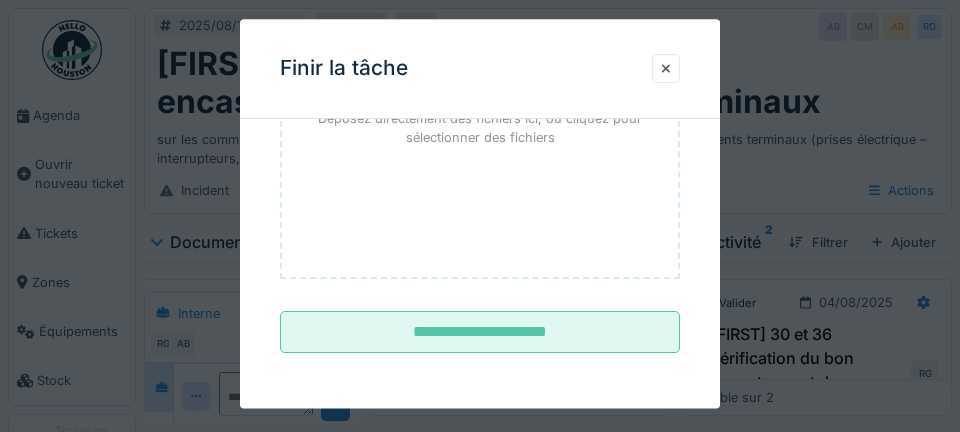 scroll, scrollTop: 328, scrollLeft: 0, axis: vertical 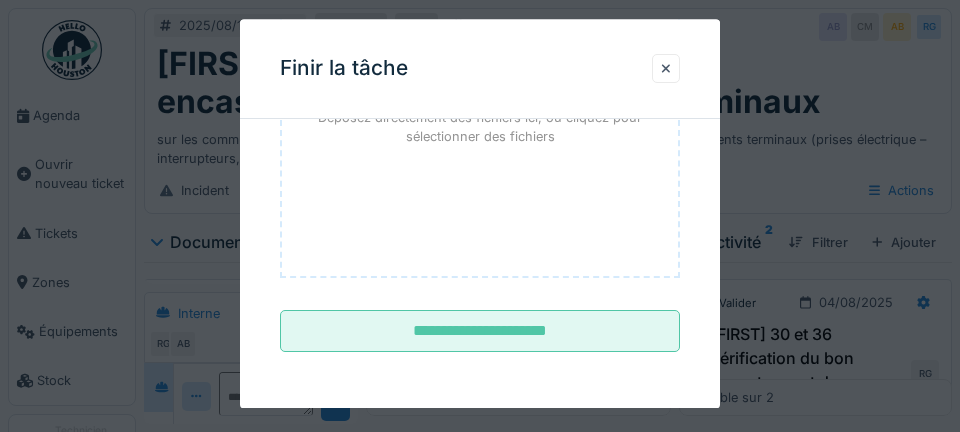 click on "**********" at bounding box center (480, 332) 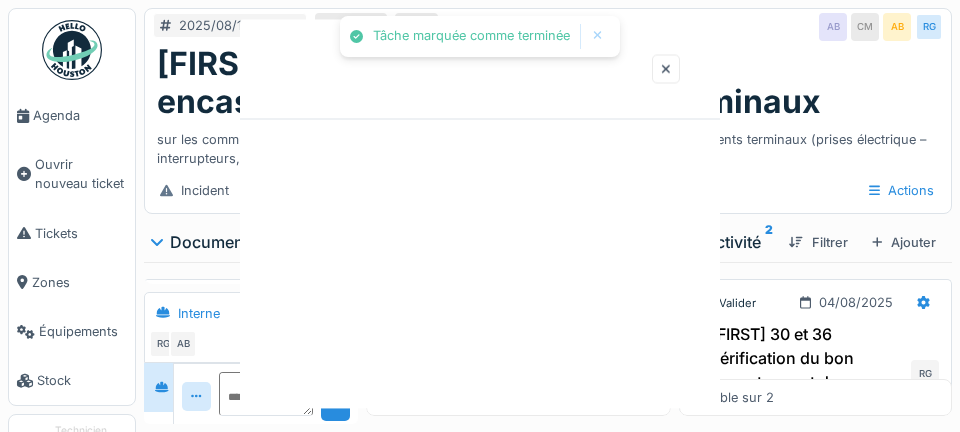 scroll, scrollTop: 0, scrollLeft: 0, axis: both 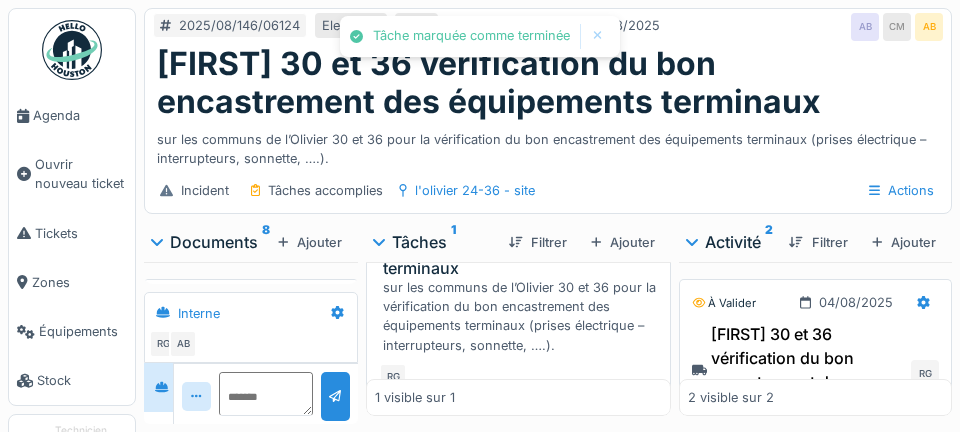 click on "Agenda" at bounding box center [80, 115] 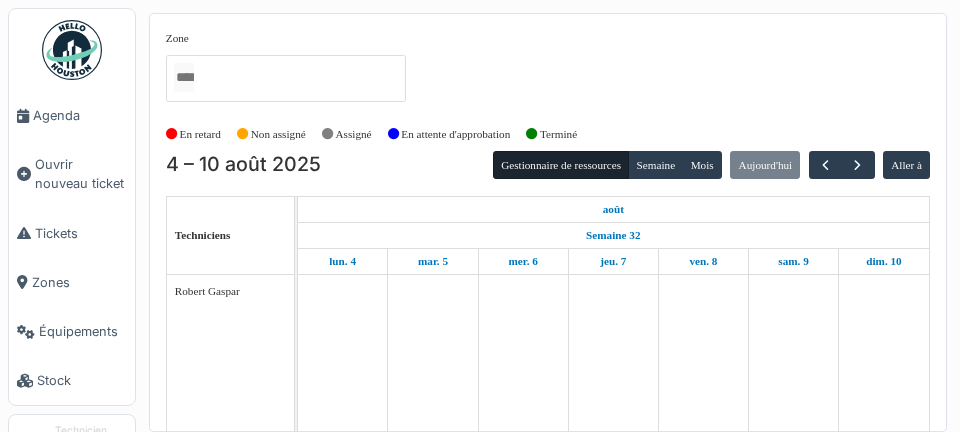 scroll, scrollTop: 0, scrollLeft: 0, axis: both 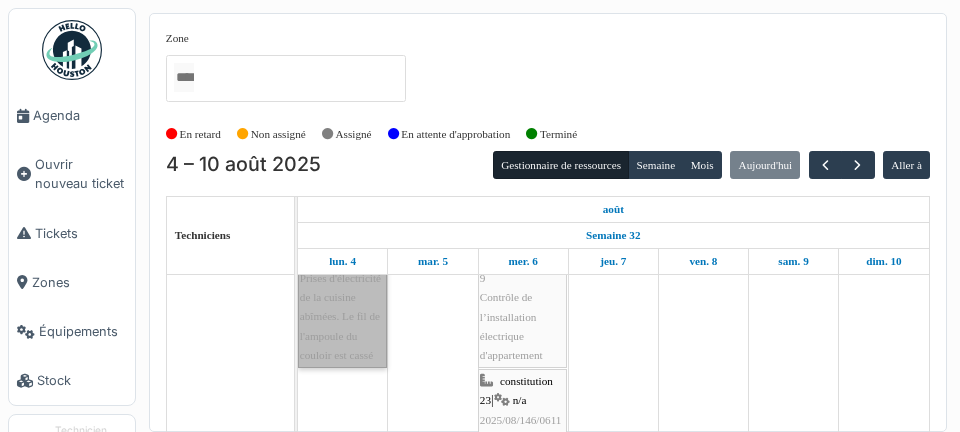 click on "voltaire 163
|     n/a
2025/08/146/06134
Prises d'électricité de la cuisine abîmées. Le fil de l'ampoule du couloir est cassé" at bounding box center [342, 278] 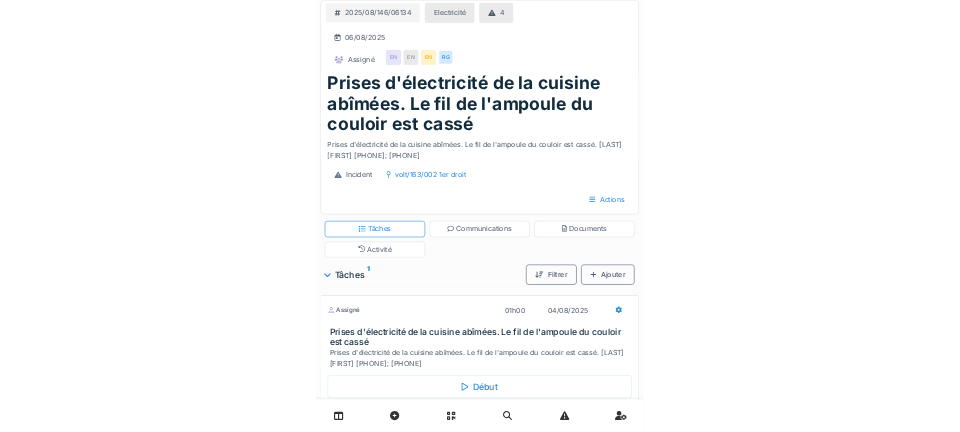 scroll, scrollTop: 0, scrollLeft: 0, axis: both 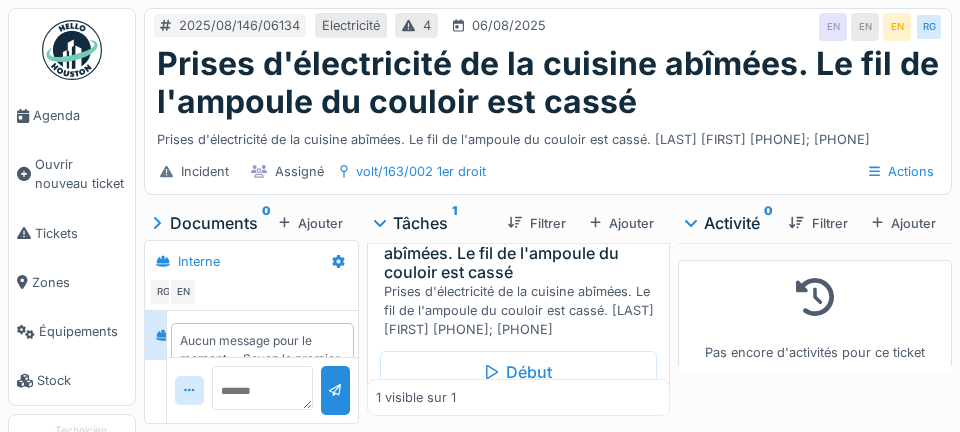 click on "Début" at bounding box center (518, 372) 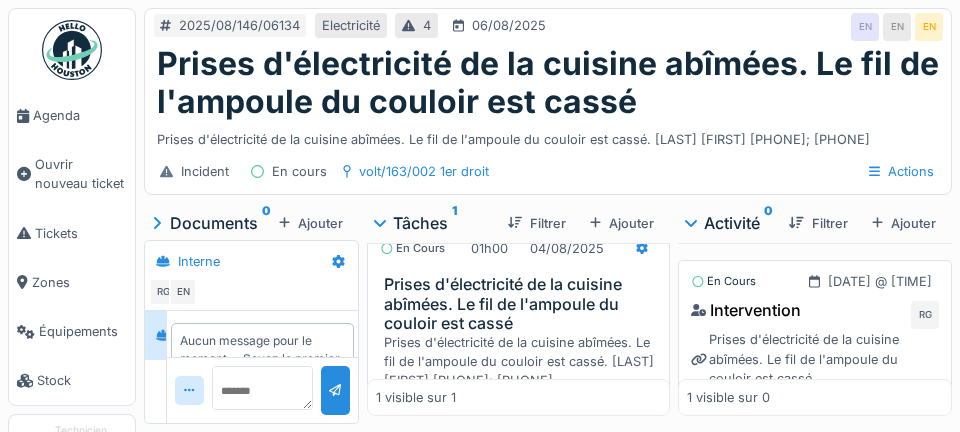 scroll, scrollTop: 26, scrollLeft: 0, axis: vertical 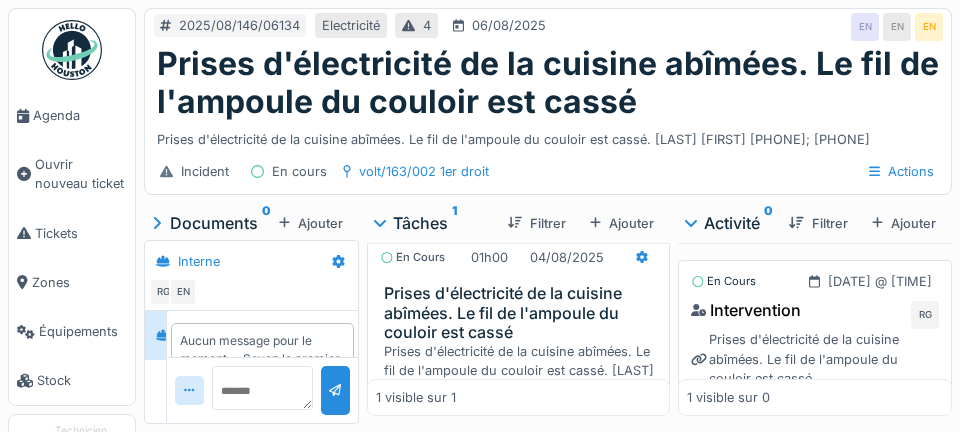 click 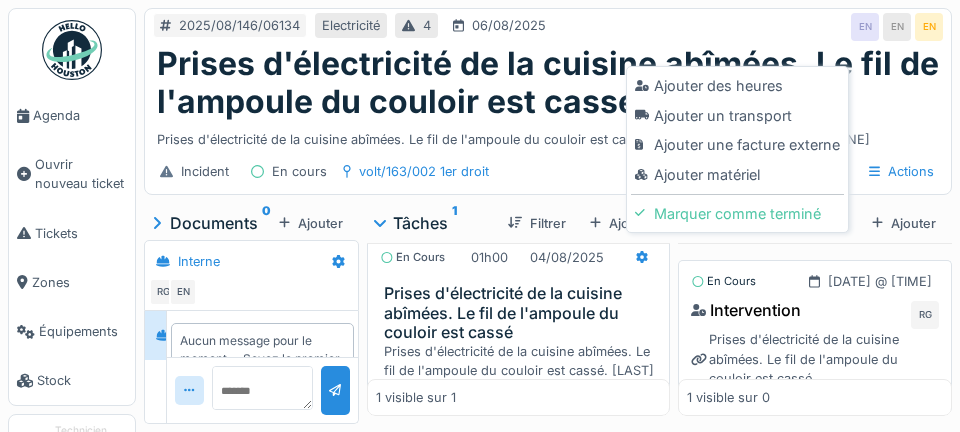 click on "Ajouter un transport" at bounding box center (737, 116) 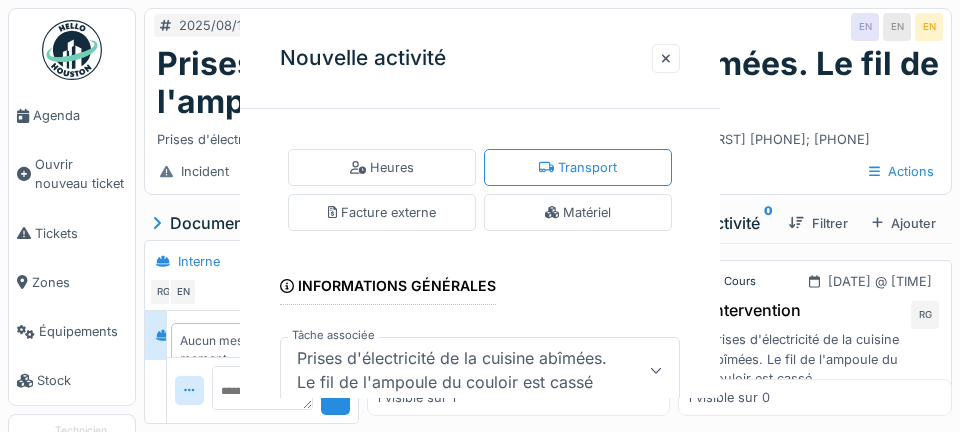 scroll, scrollTop: 25, scrollLeft: 0, axis: vertical 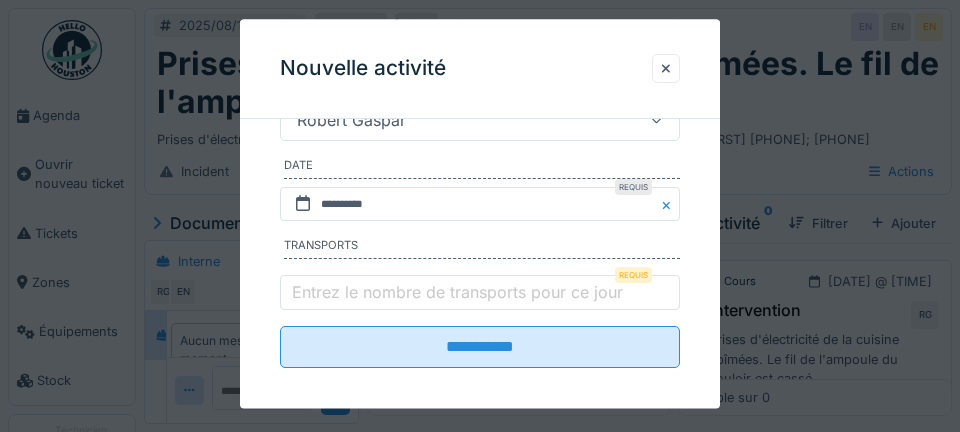 click on "Entrez le nombre de transports pour ce jour" at bounding box center [457, 292] 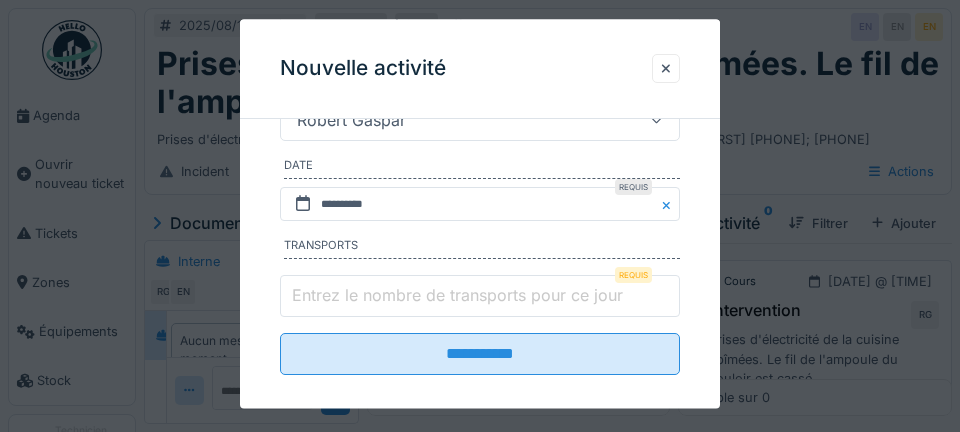 click on "Entrez le nombre de transports pour ce jour" at bounding box center [480, 297] 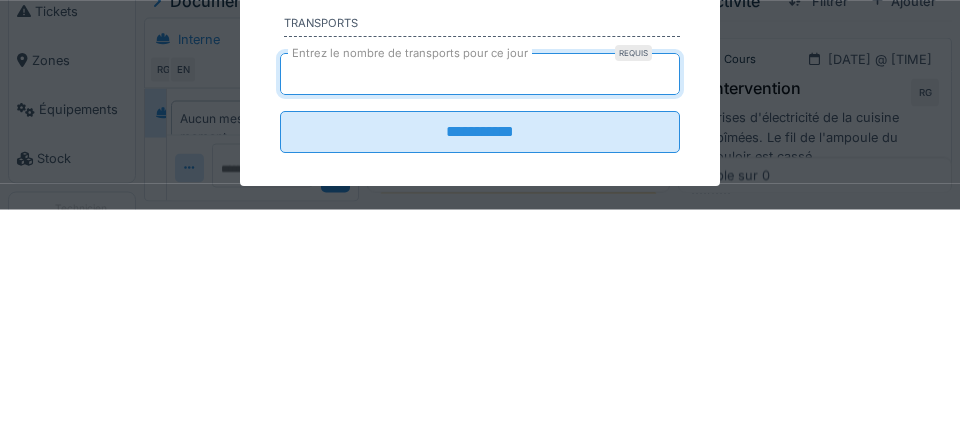 type on "*" 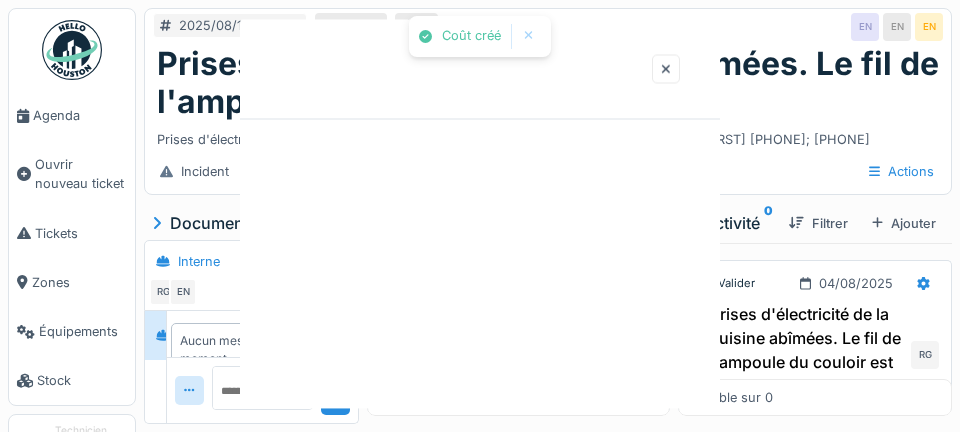 scroll, scrollTop: 0, scrollLeft: 0, axis: both 